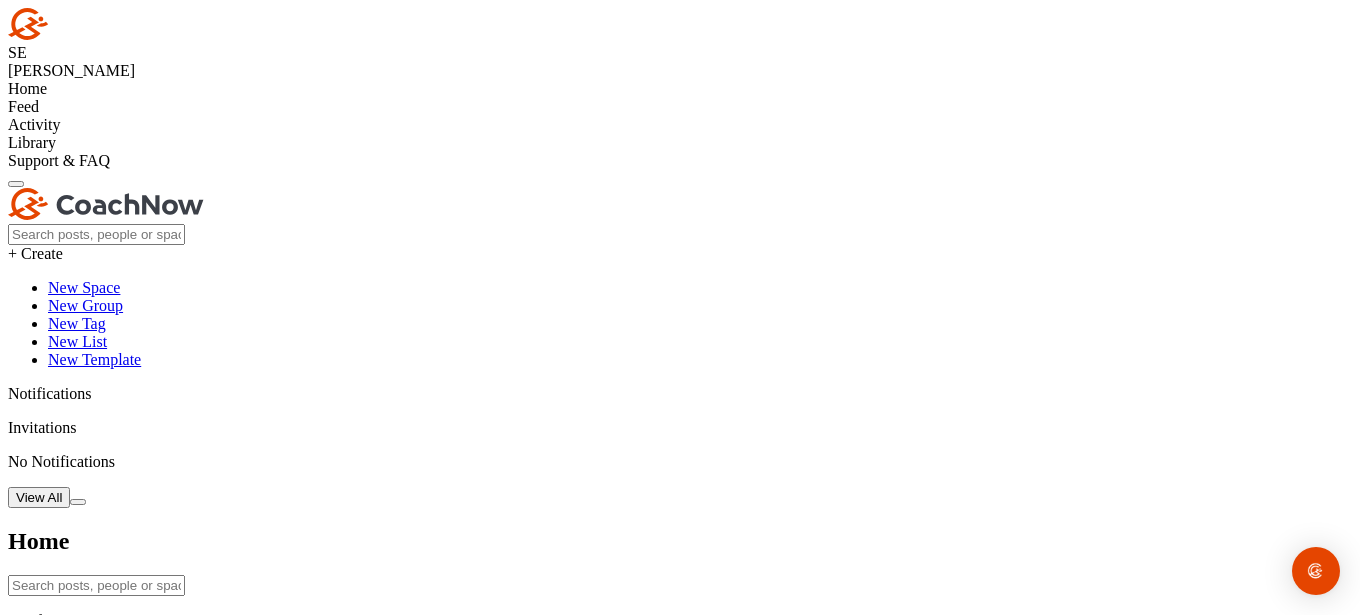 scroll, scrollTop: 0, scrollLeft: 0, axis: both 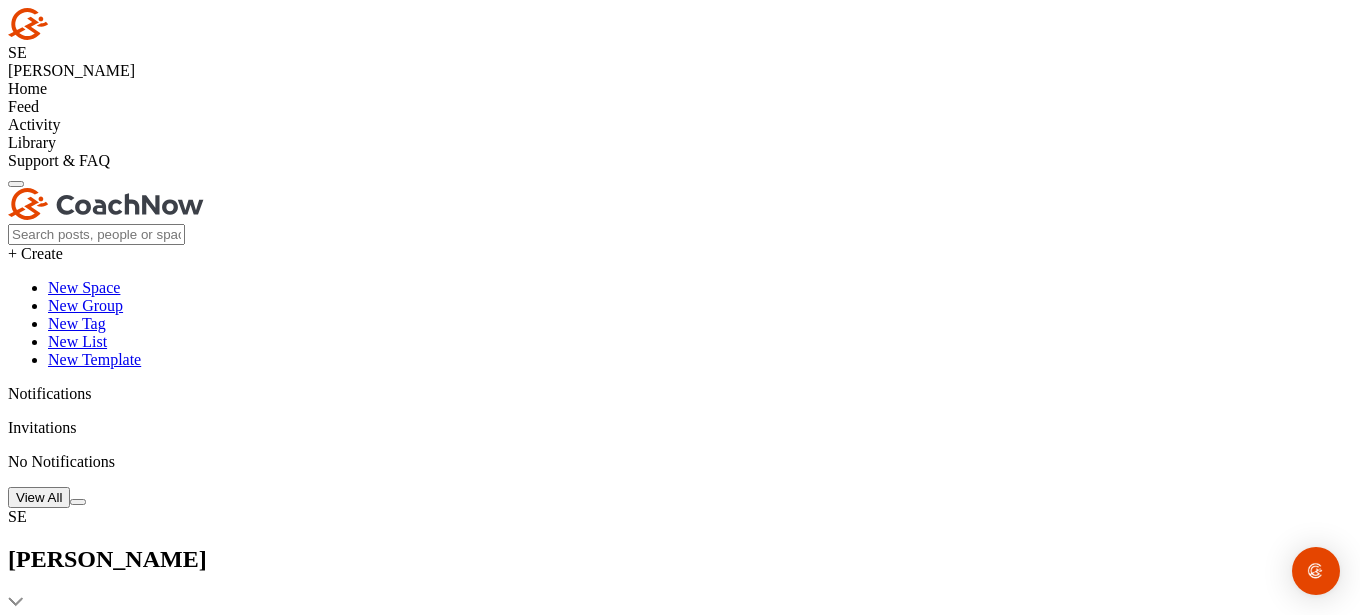 click on "Activity" at bounding box center (680, 125) 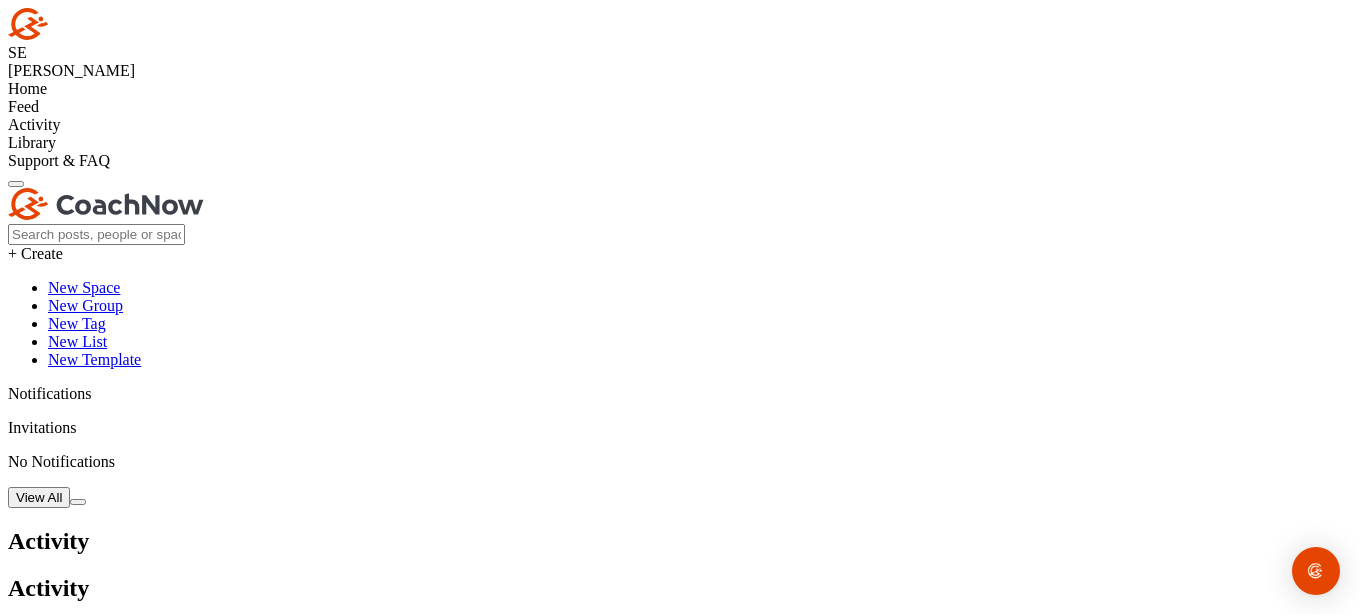 click on "By Athletes" at bounding box center (168, 713) 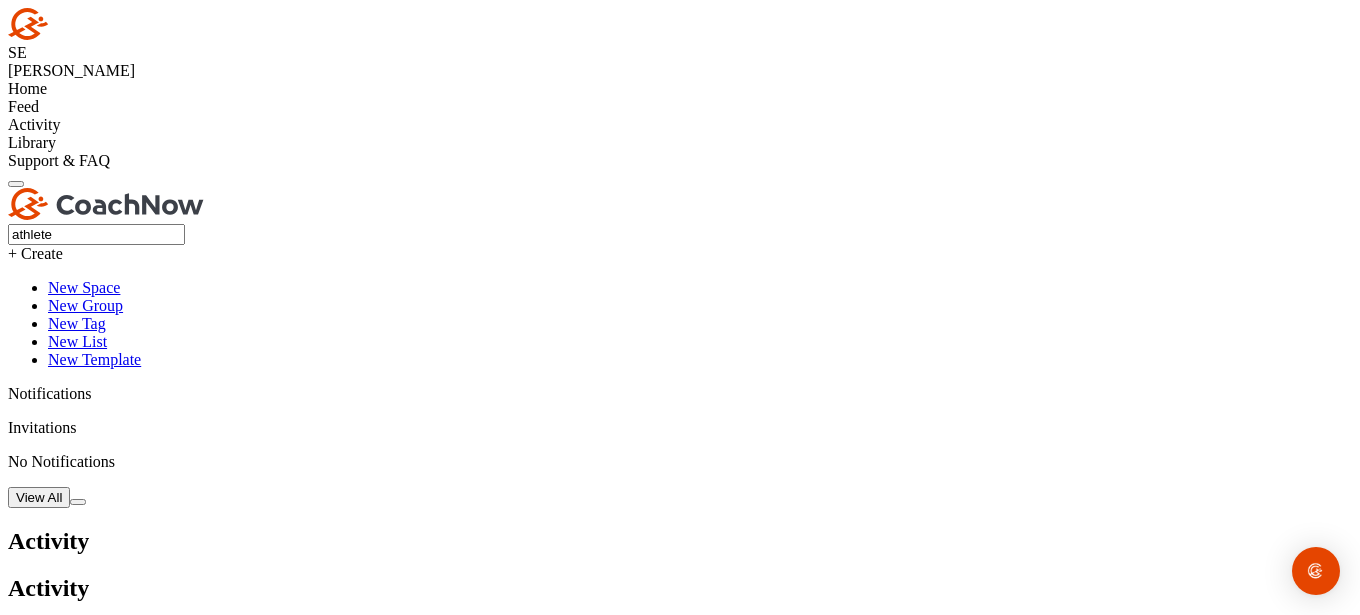 click on "Invitations" at bounding box center [680, 665] 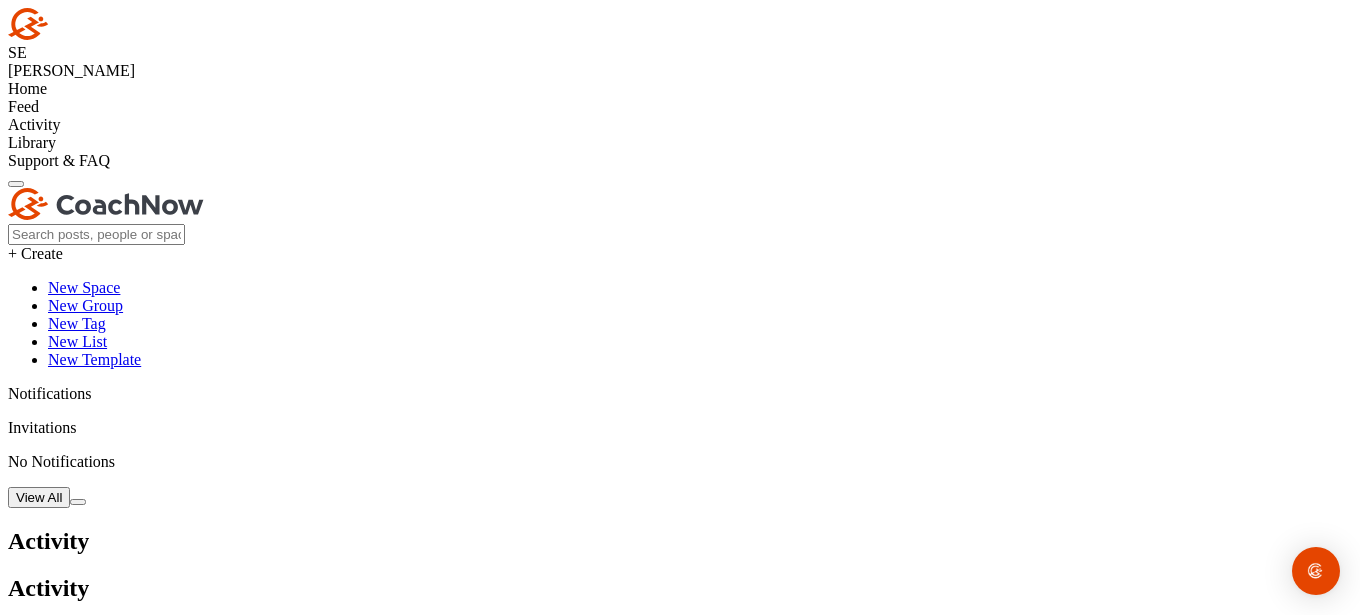 click on "Notifications" at bounding box center [680, 631] 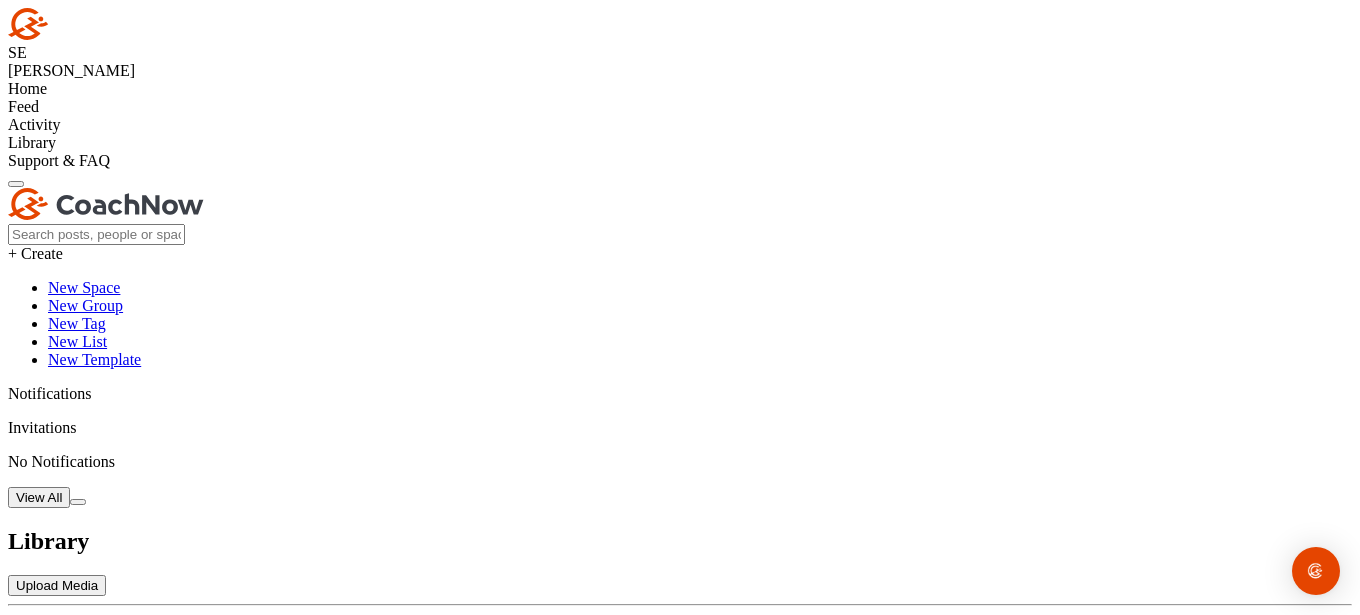 click on "Library   Upload Media Filter Media Type Images Videos Audio Documents Sort by Created at Tags Add some tags. From Day Month Year Till Day Month Year   Filter   Show All 0:04 # submitforreview 1 Post [DATE] 0:05 # submitforreview 1 Post [DATE] 0:02 # SubmitForReview: grip, stance, swing - (DO) , please evaluate: grip, stance, swing - (dtl) , 0 Posts [DATE] 0:03 # SubmitForReview: grip, stance, swing - (DTL) 0 Posts [DATE]" at bounding box center (680, 4253) 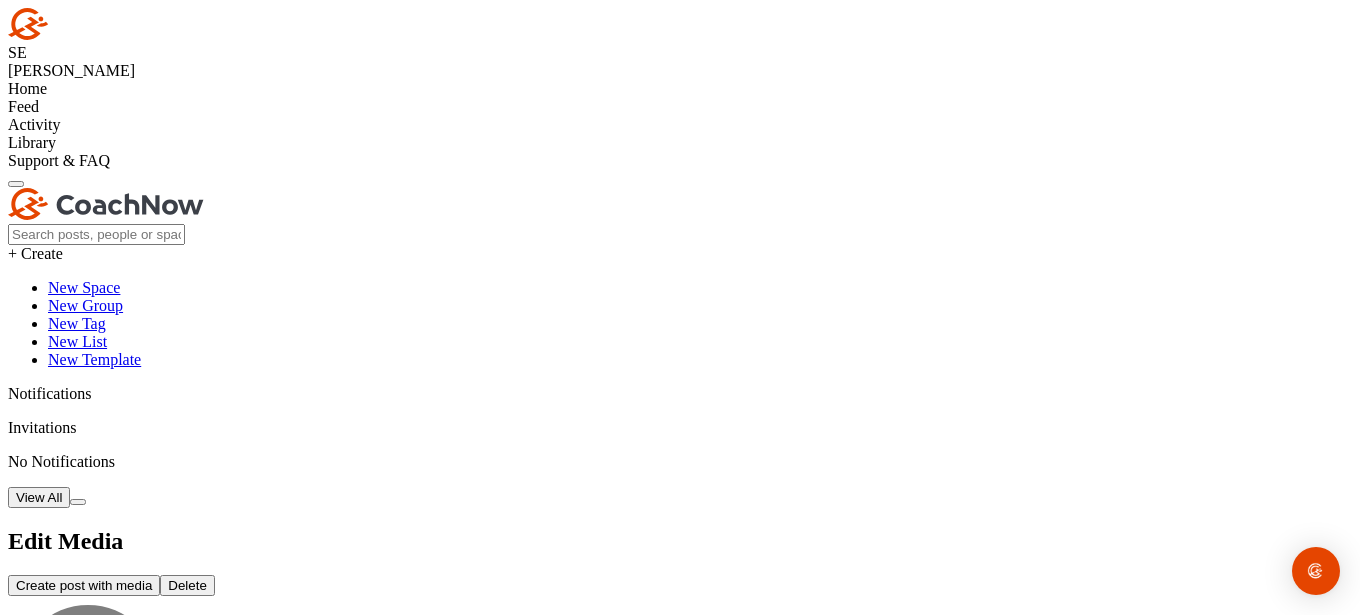 click on "Delete" at bounding box center [187, 585] 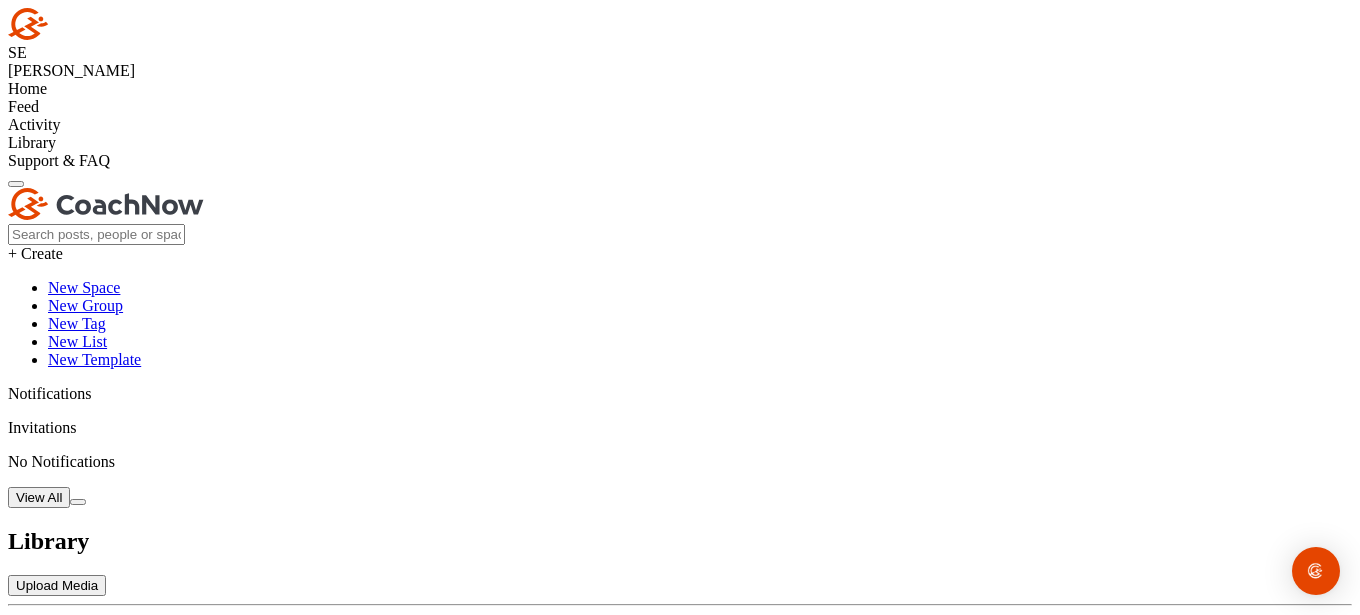 click at bounding box center [680, 7039] 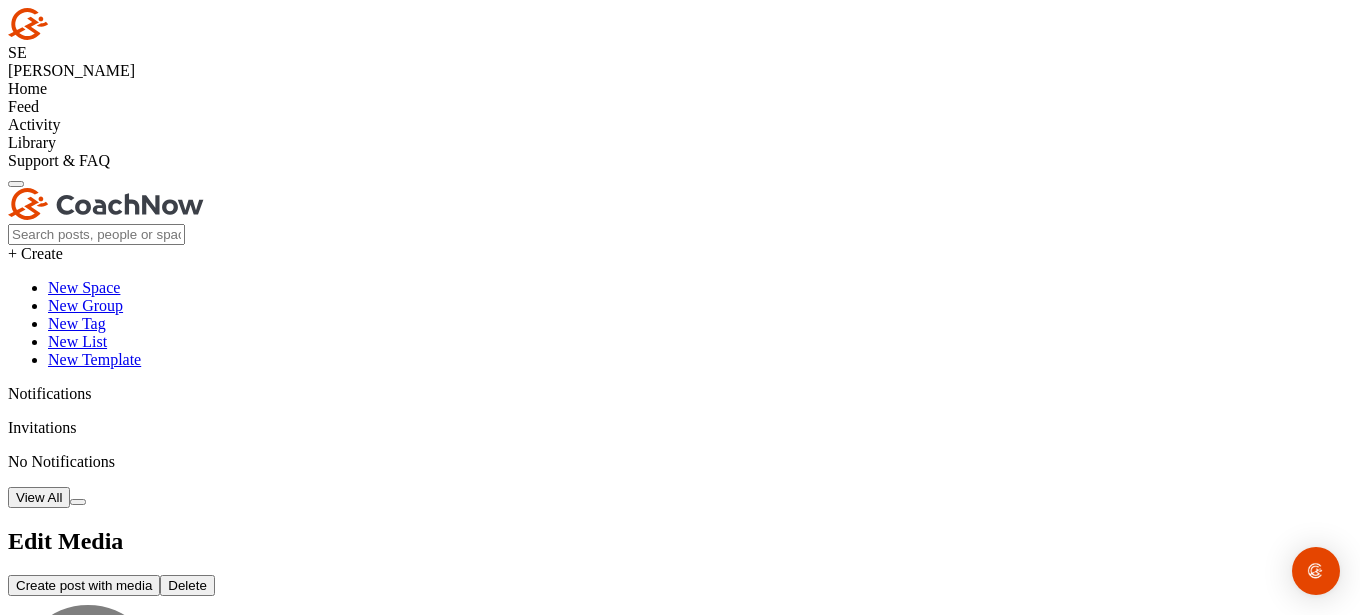 click on "Delete" at bounding box center (187, 585) 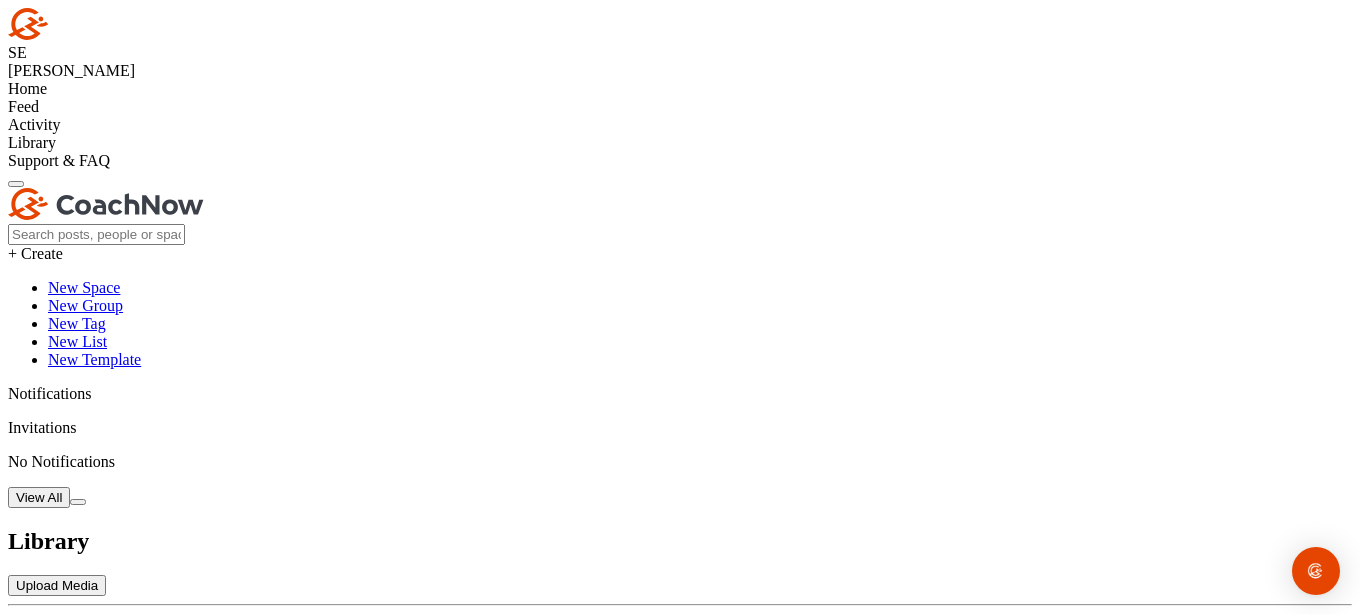click at bounding box center (680, 3779) 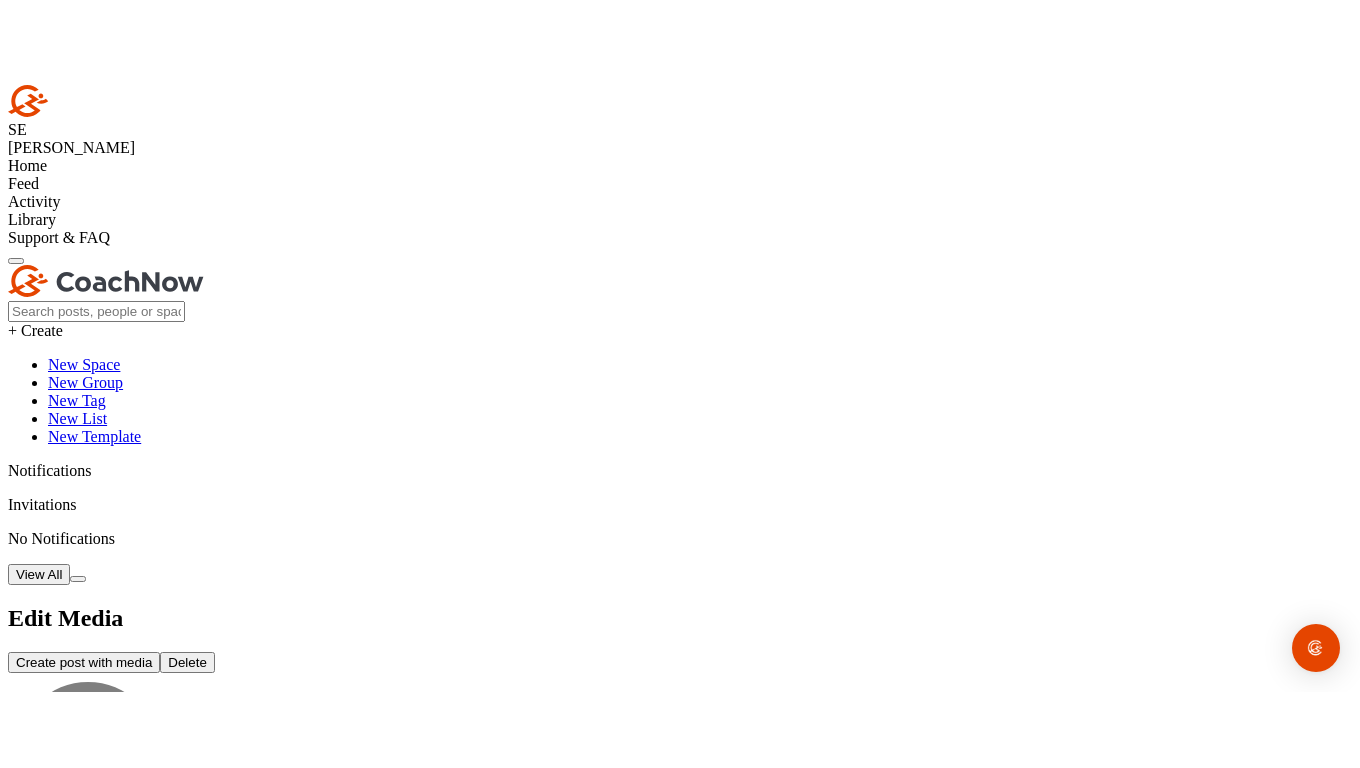 scroll, scrollTop: 120, scrollLeft: 0, axis: vertical 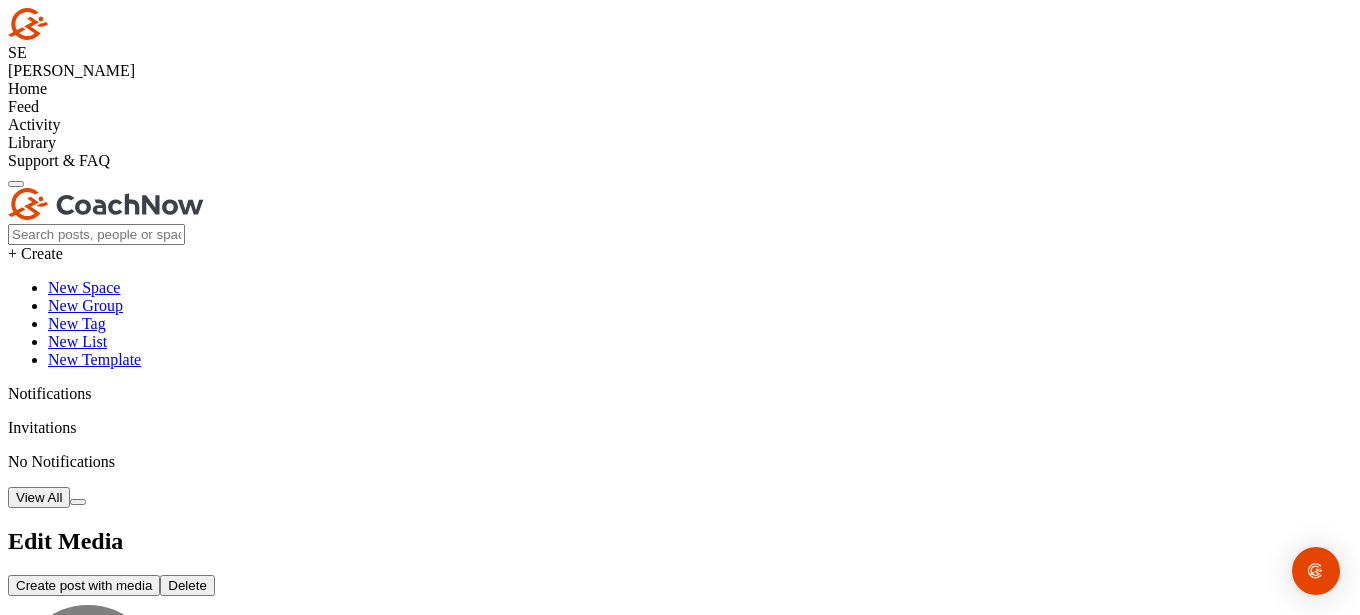 click at bounding box center [88, 676] 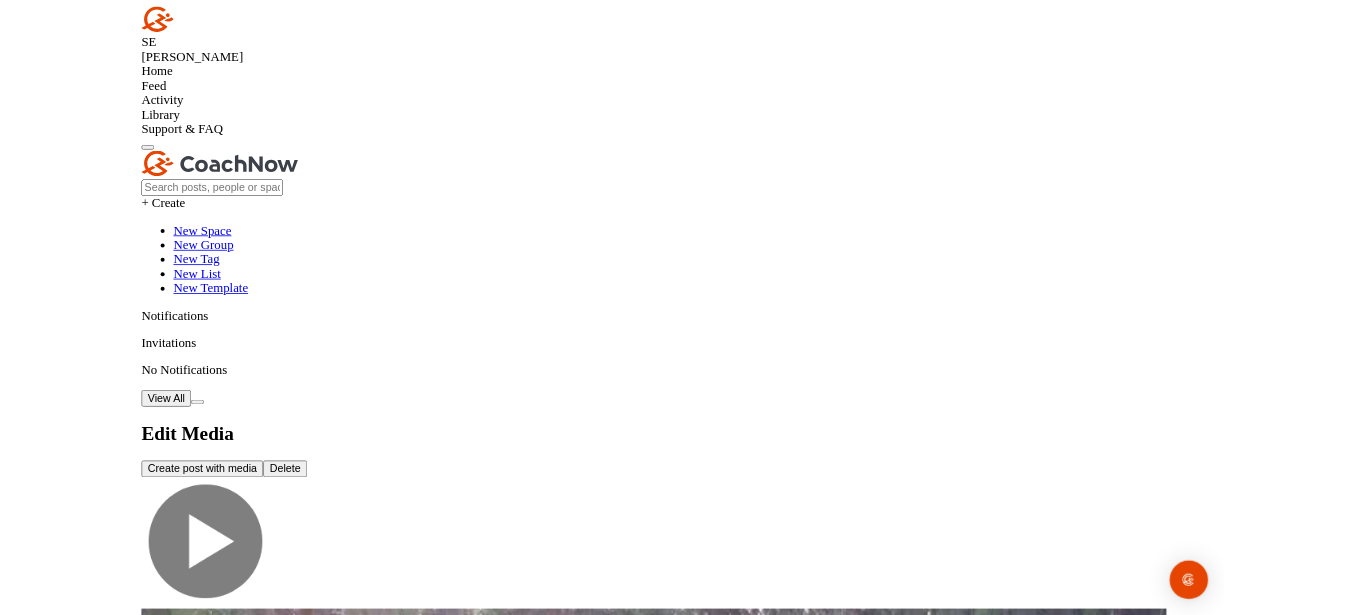 scroll, scrollTop: 0, scrollLeft: 0, axis: both 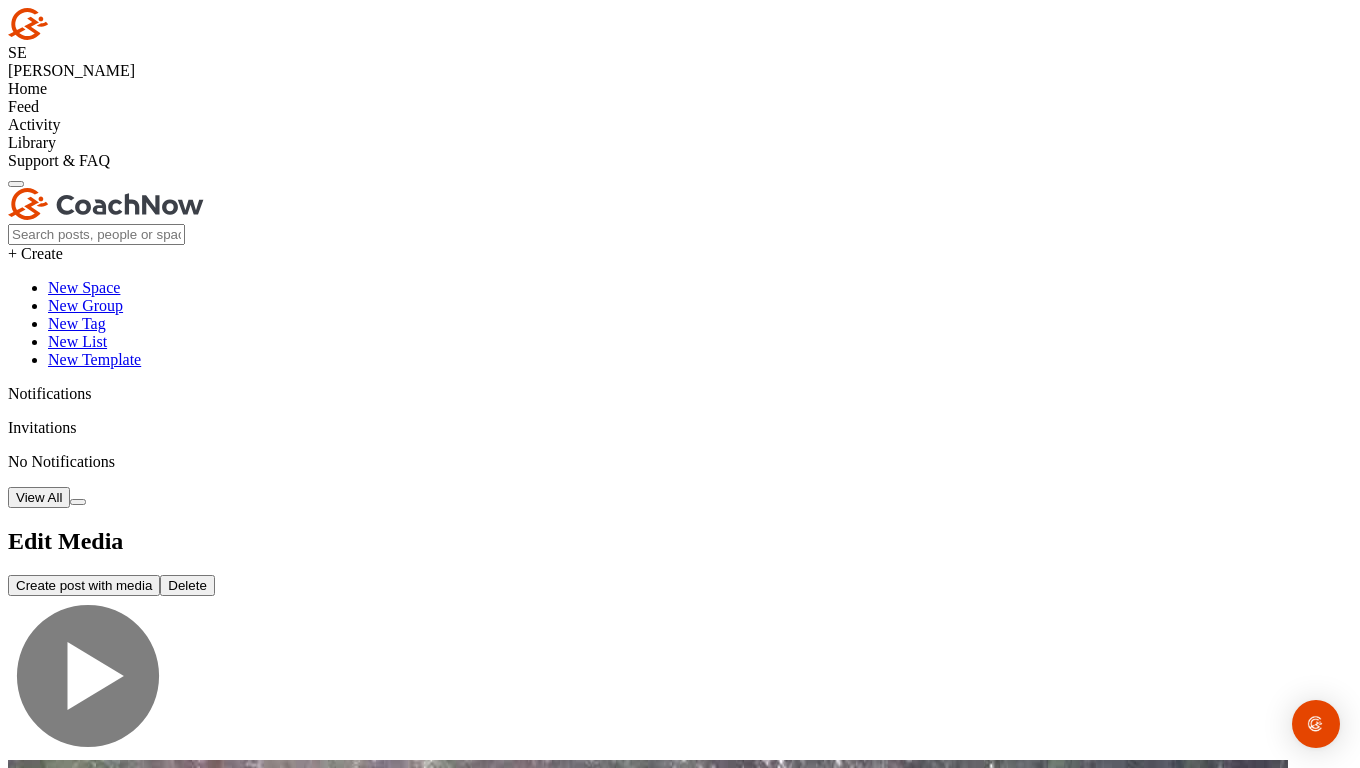 click on "0:00" at bounding box center (680, 5006) 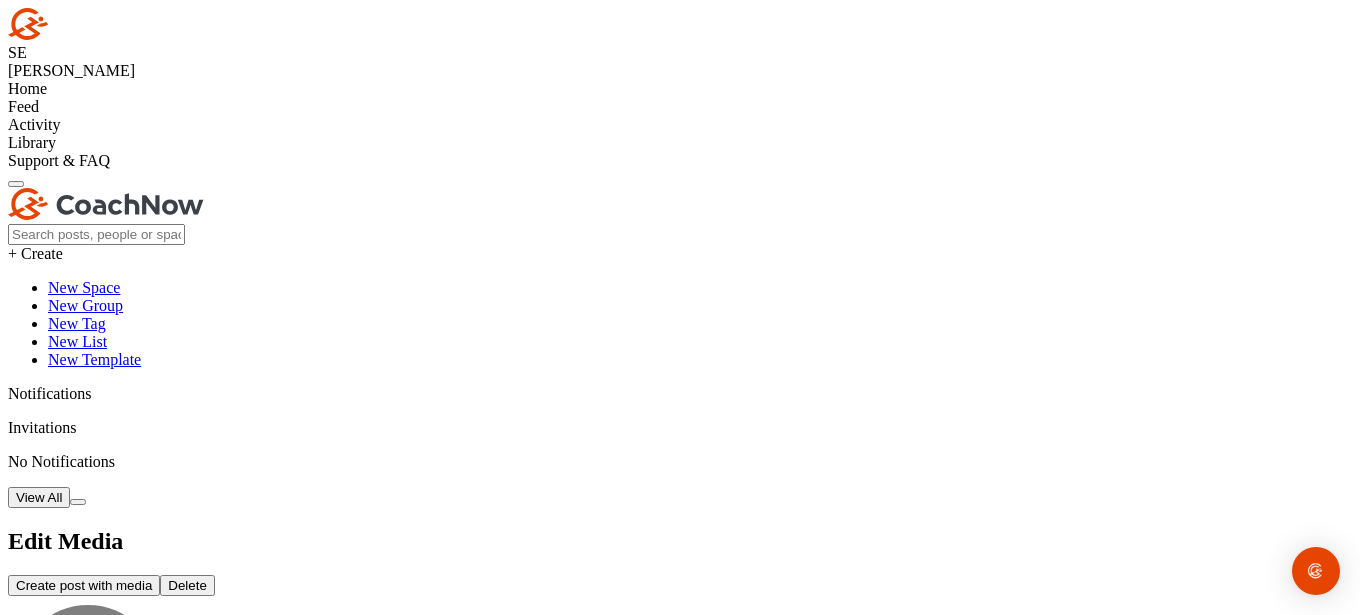 click at bounding box center (680, 3159) 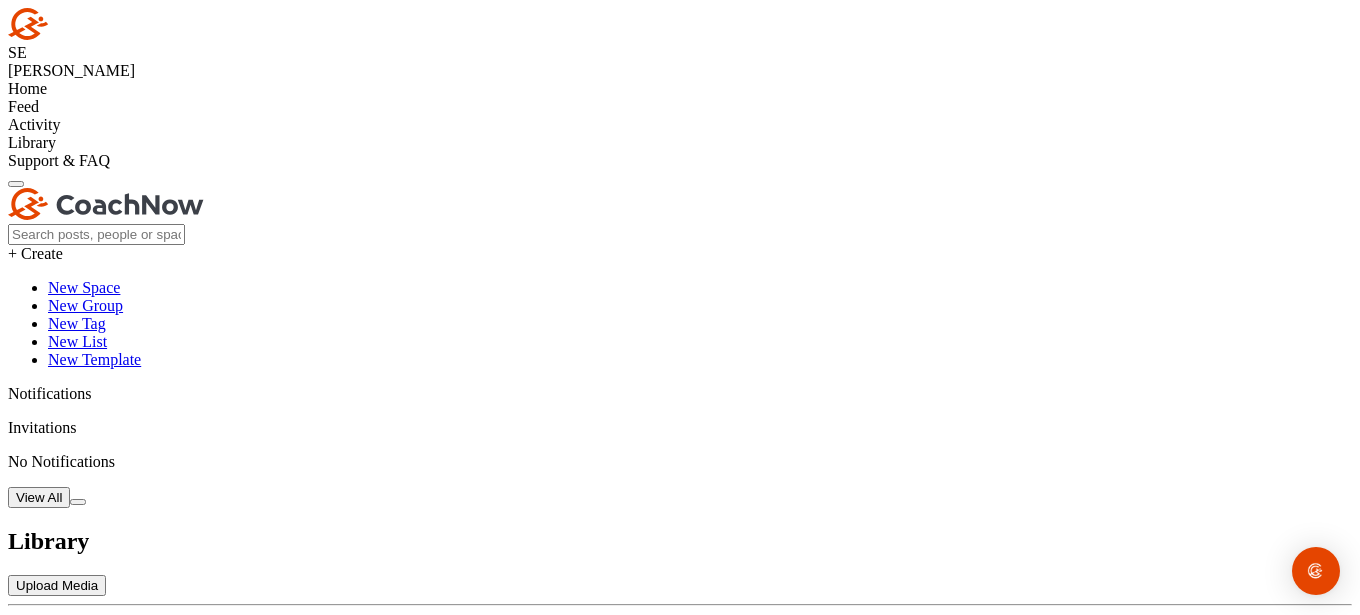 click at bounding box center [680, 6185] 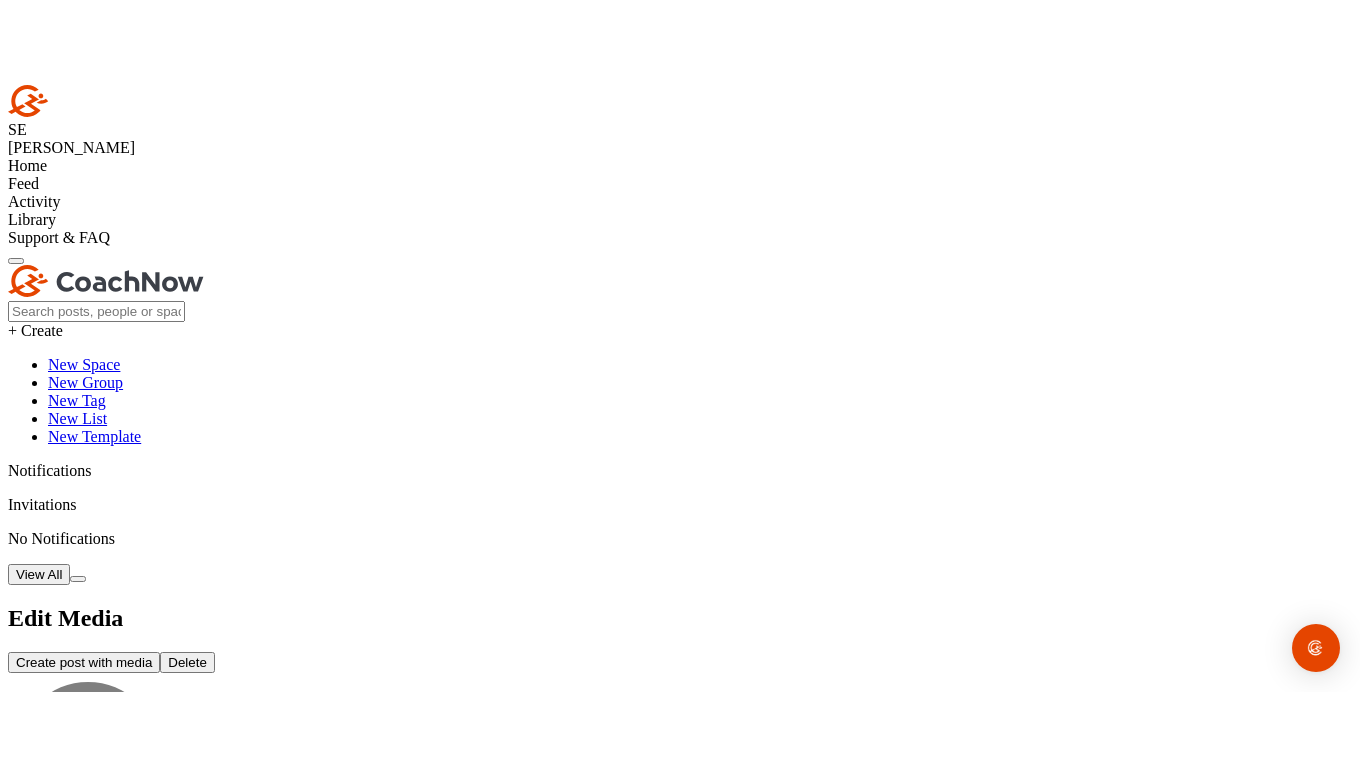 scroll, scrollTop: 25, scrollLeft: 0, axis: vertical 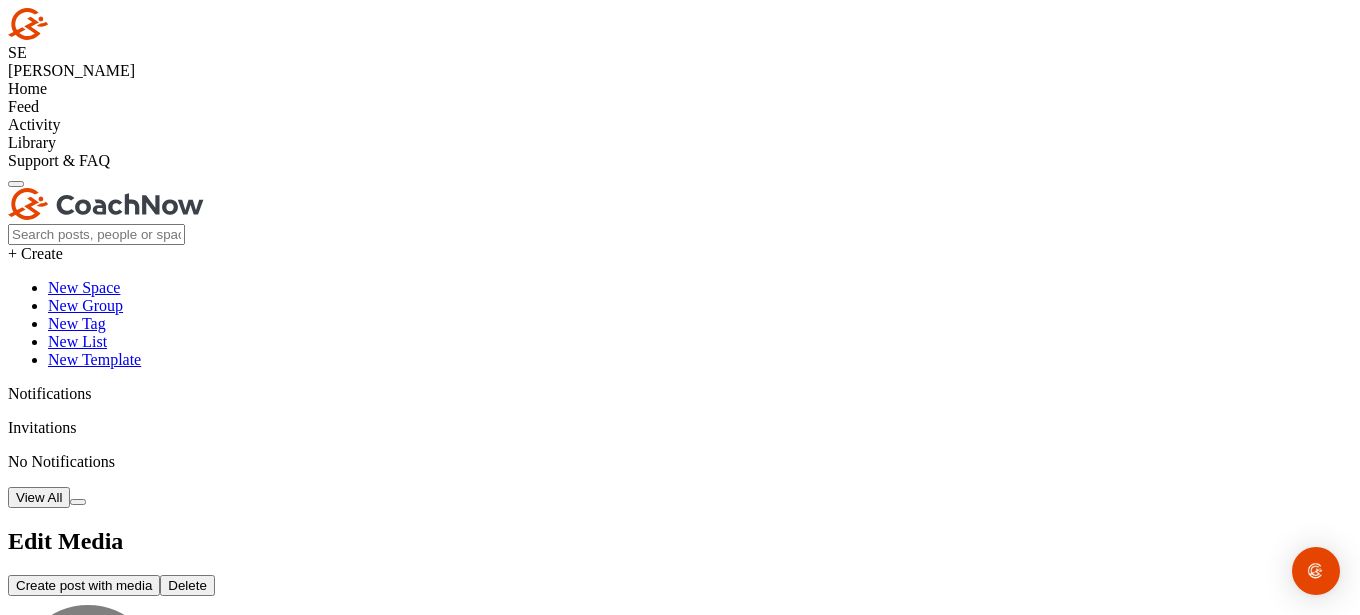 click at bounding box center [88, 676] 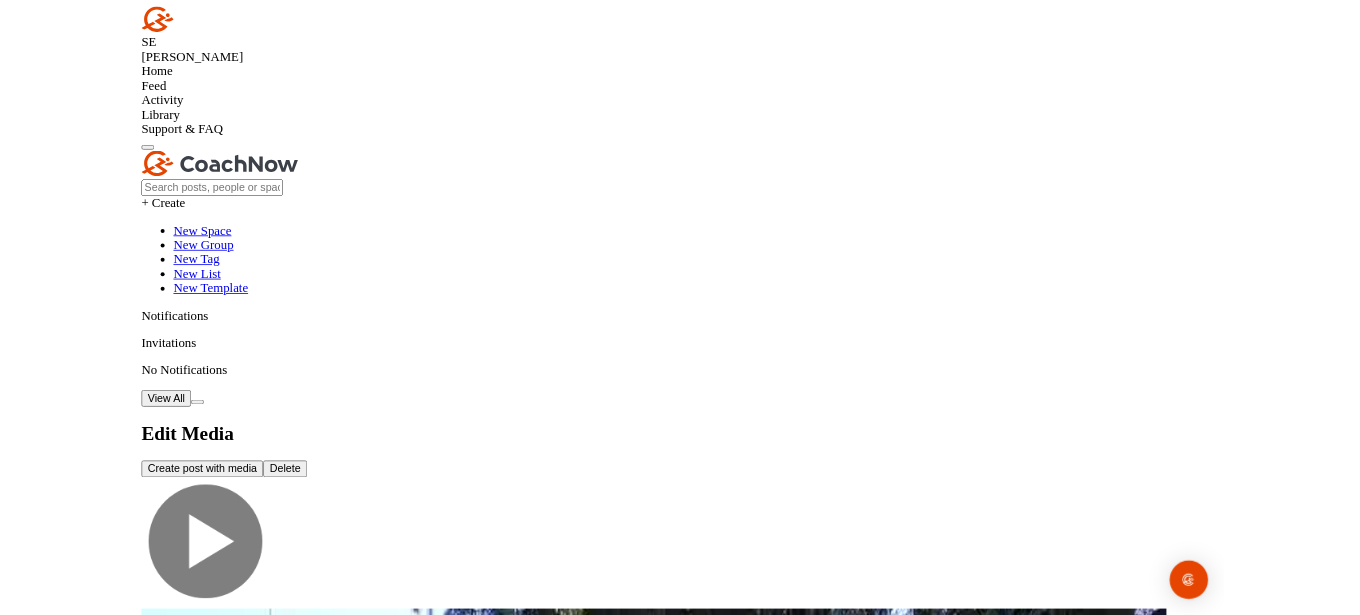 scroll, scrollTop: 0, scrollLeft: 0, axis: both 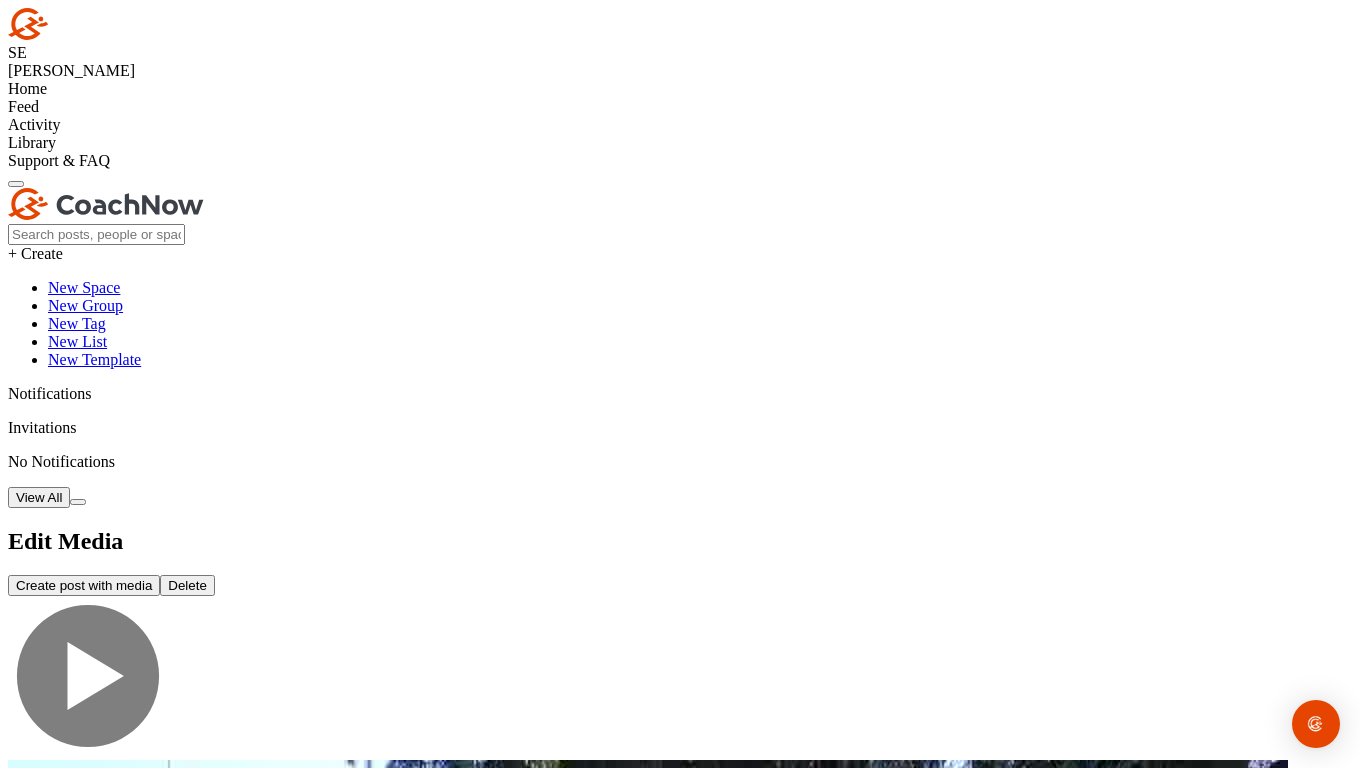 drag, startPoint x: 107, startPoint y: 750, endPoint x: 96, endPoint y: 748, distance: 11.18034 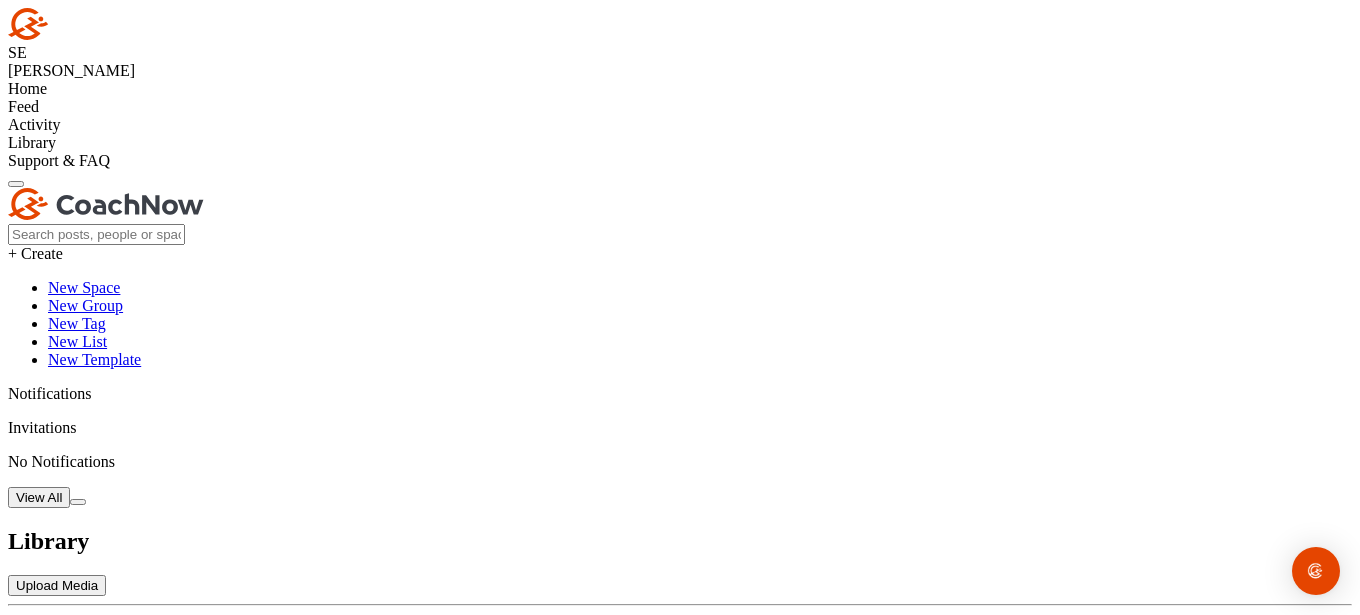 click on "Feed" at bounding box center (680, 107) 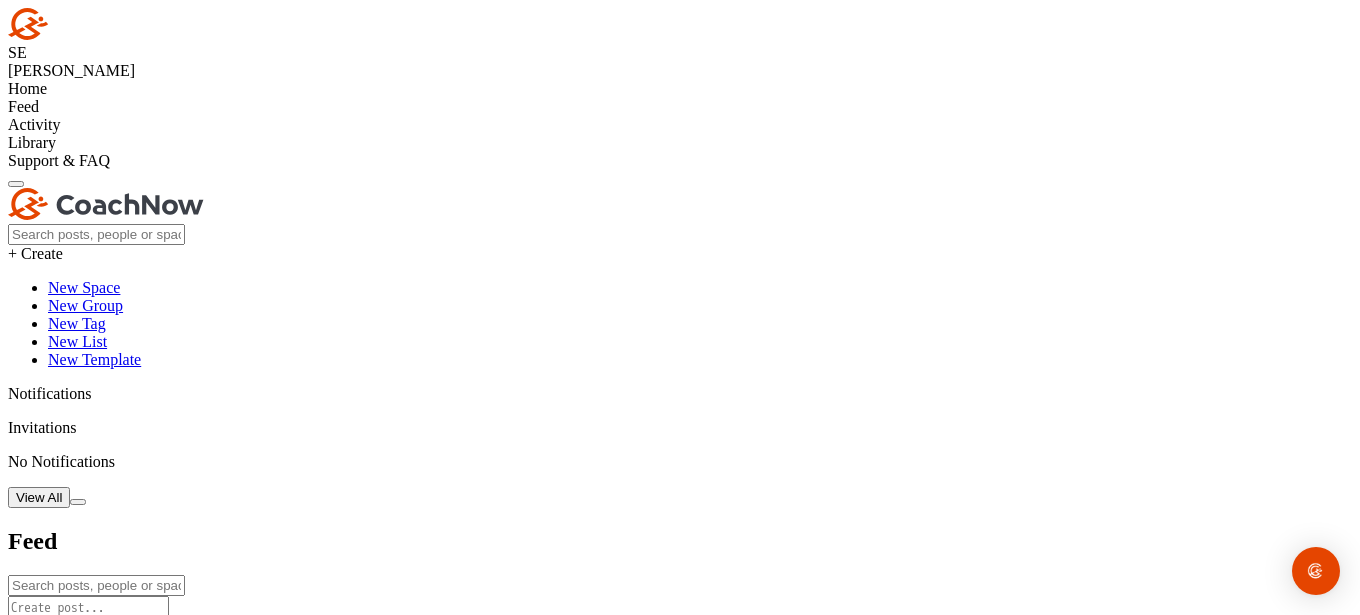 scroll, scrollTop: 0, scrollLeft: 0, axis: both 